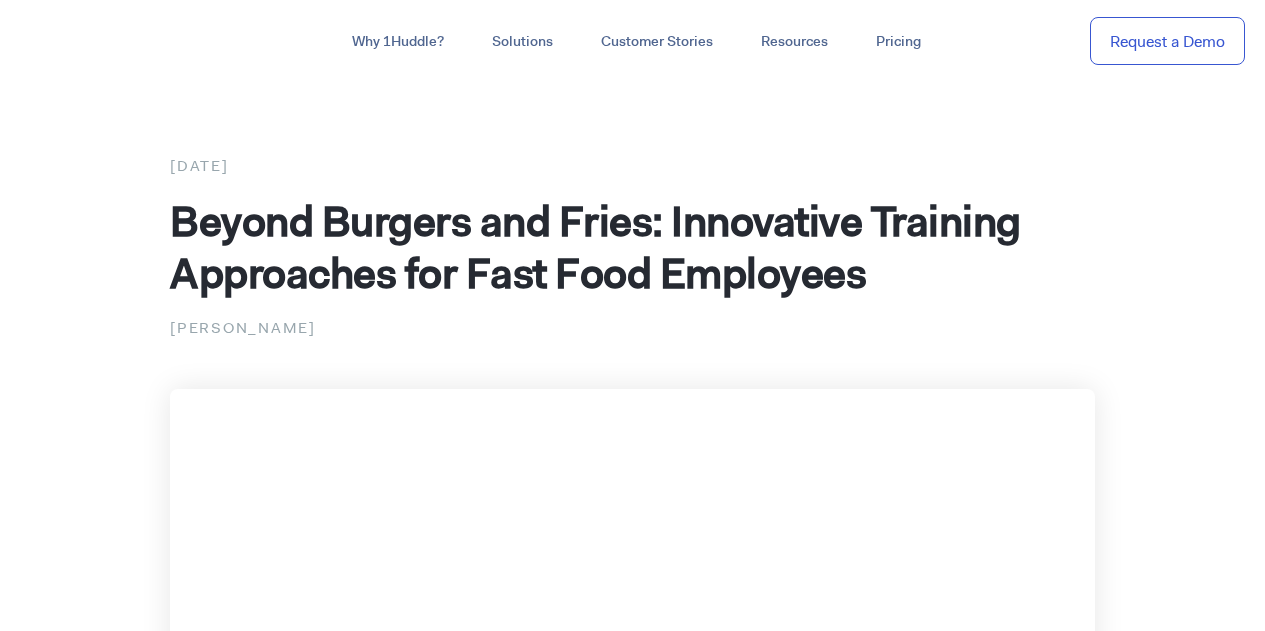 scroll, scrollTop: 0, scrollLeft: 0, axis: both 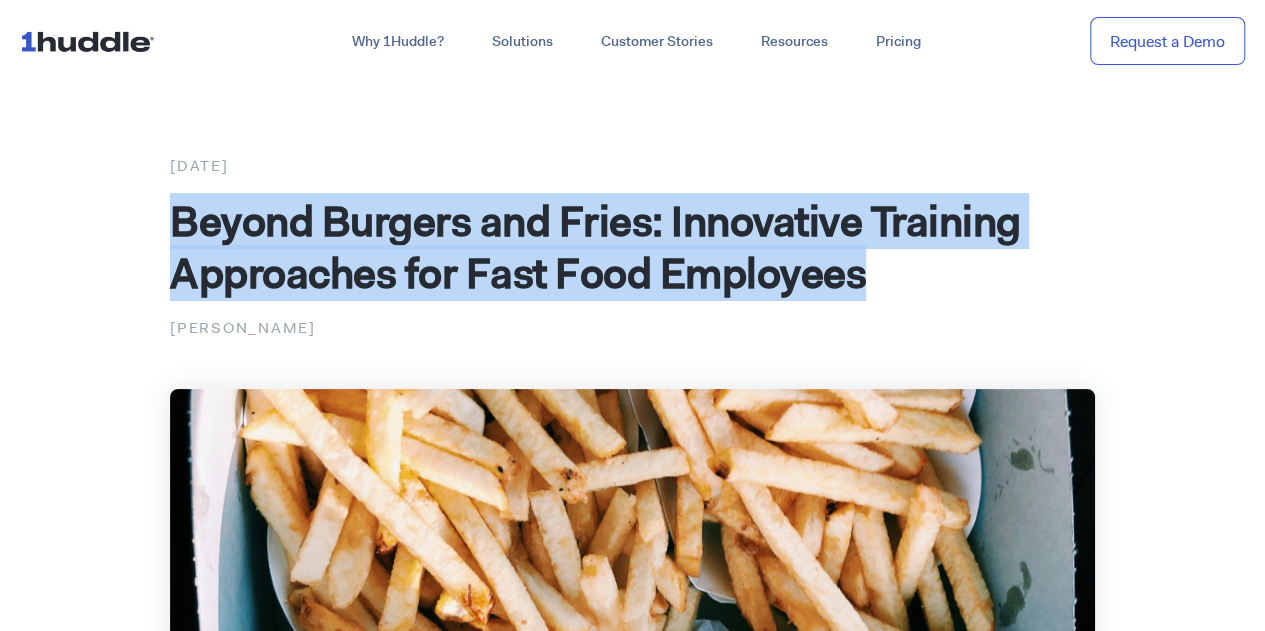 drag, startPoint x: 174, startPoint y: 221, endPoint x: 875, endPoint y: 295, distance: 704.895 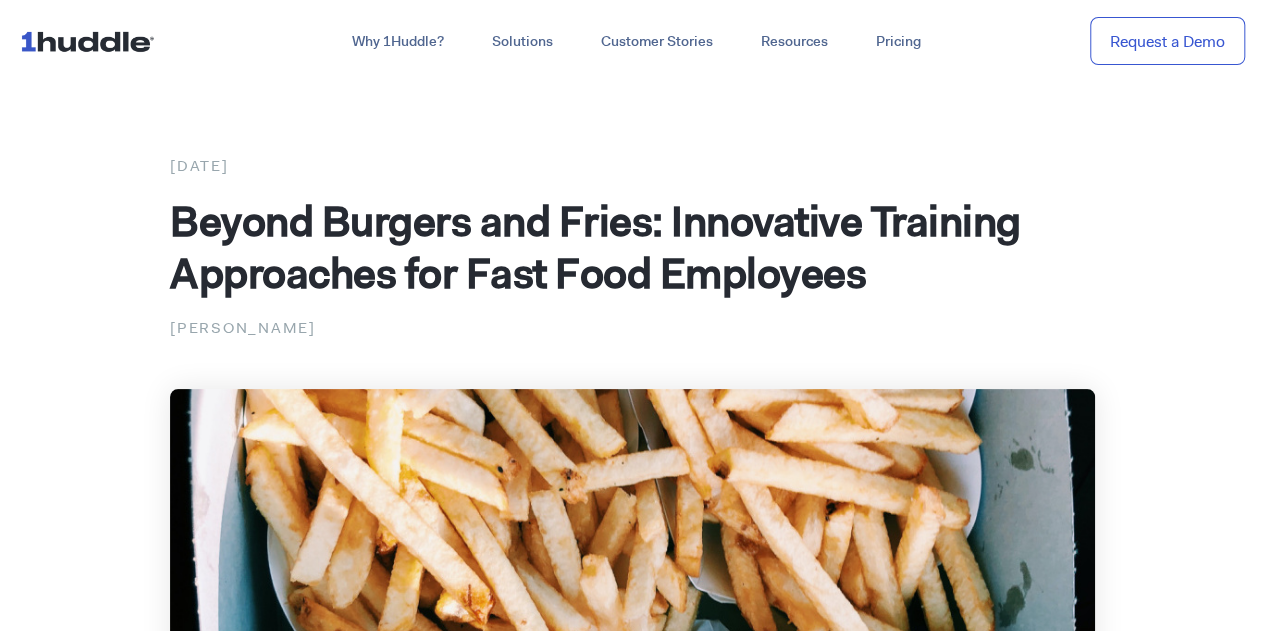 click on "[DATE]
Beyond Burgers and Fries: Innovative Training Approaches for Fast Food Employees
[PERSON_NAME]
In the fast-paced world of the fast-food industry, training employees efficiently and effectively can be a challenging task.
The Power of Gamified Learning:
Traditional training methods often involve long hours of lectures and written materials, leading to disengagement and limited retention.
Customizable Games:
One size does not fit all when it comes to fast food training.
On-Demand Accessibility :
In the fast food industry, time is of the essence.
Real-Time Feedback and Analytics :" at bounding box center [632, 2082] 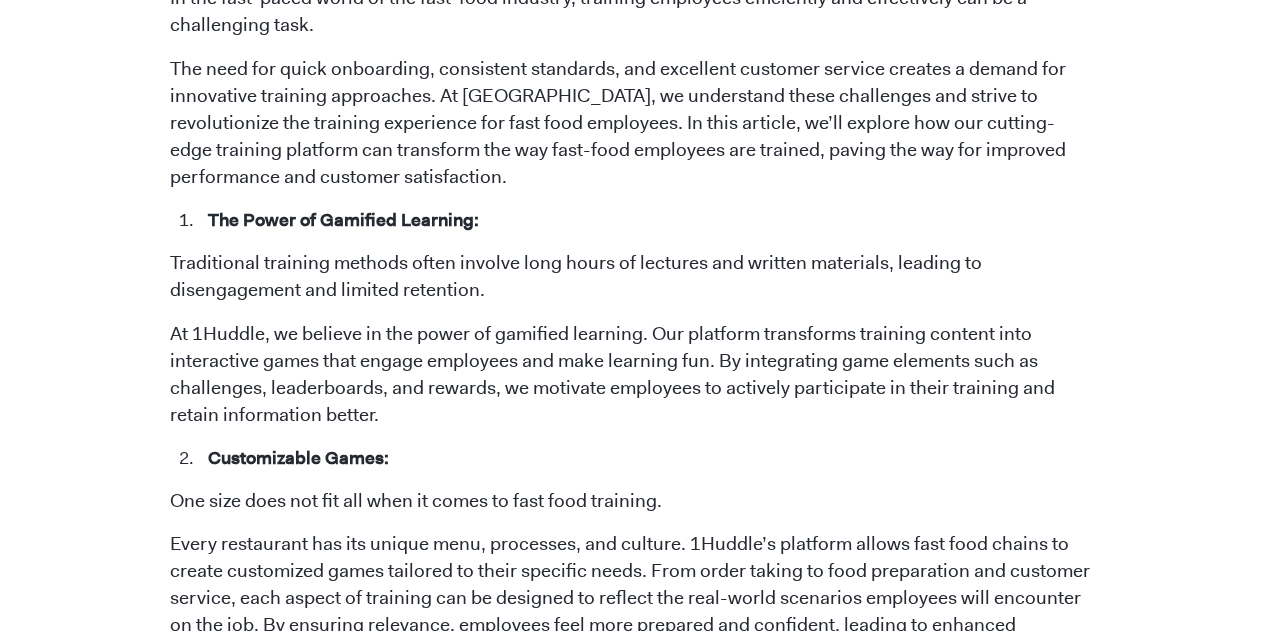 scroll, scrollTop: 1100, scrollLeft: 0, axis: vertical 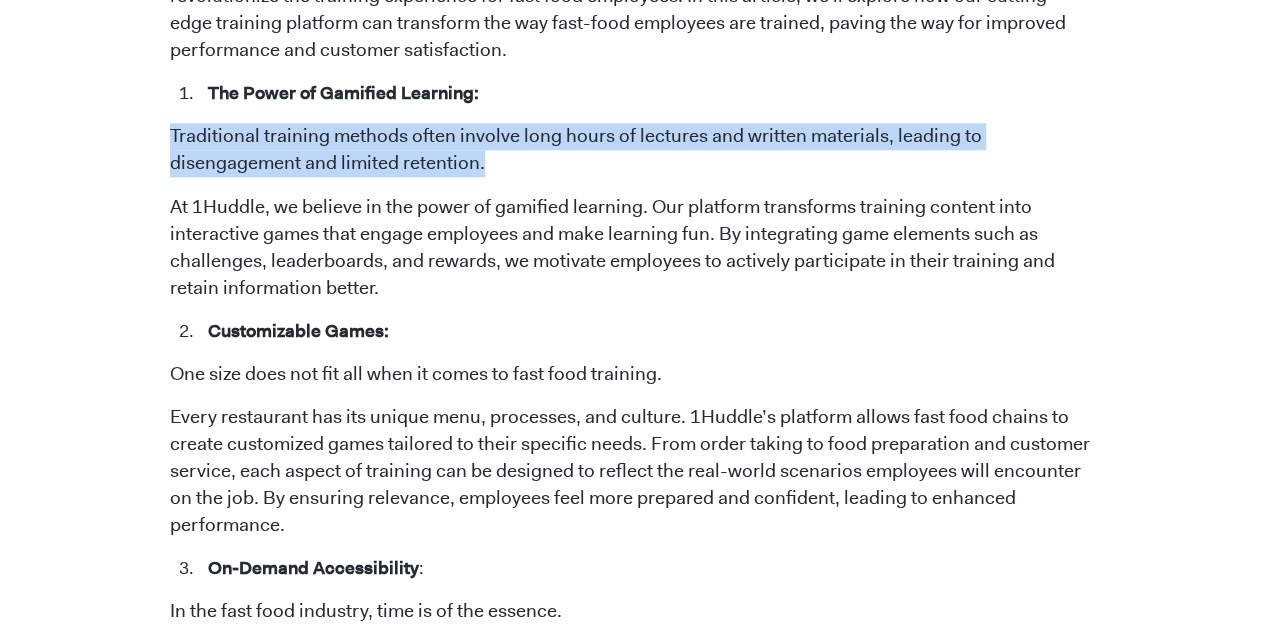 drag, startPoint x: 171, startPoint y: 134, endPoint x: 487, endPoint y: 156, distance: 316.7649 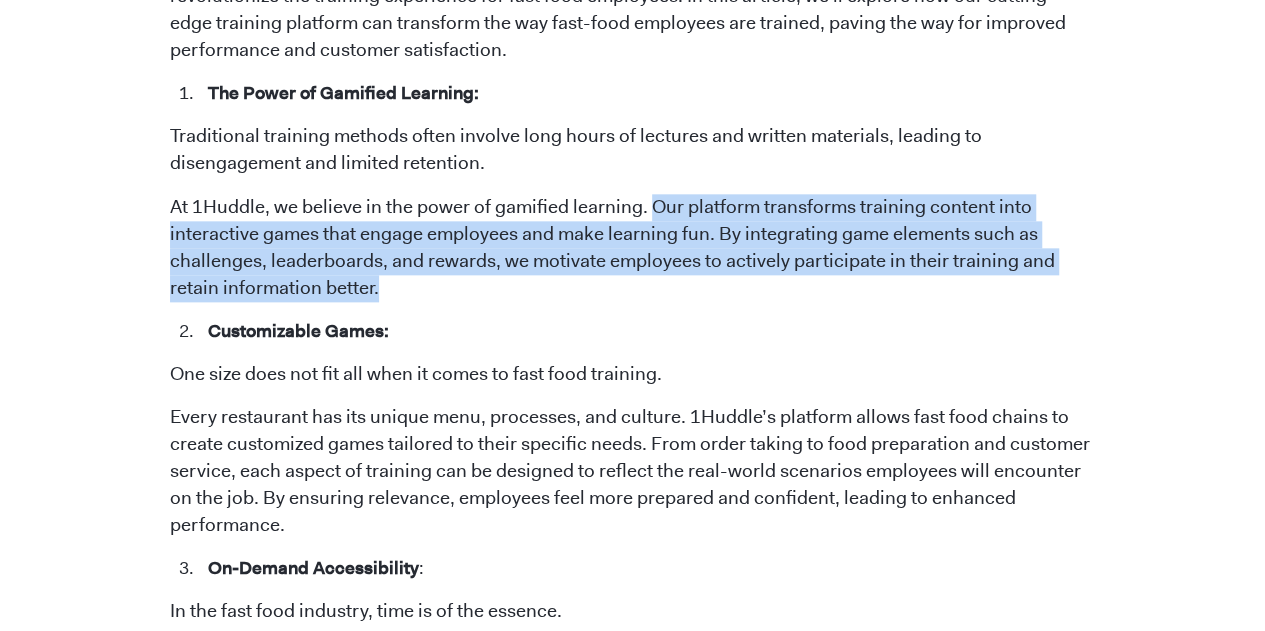 drag, startPoint x: 652, startPoint y: 204, endPoint x: 654, endPoint y: 278, distance: 74.02702 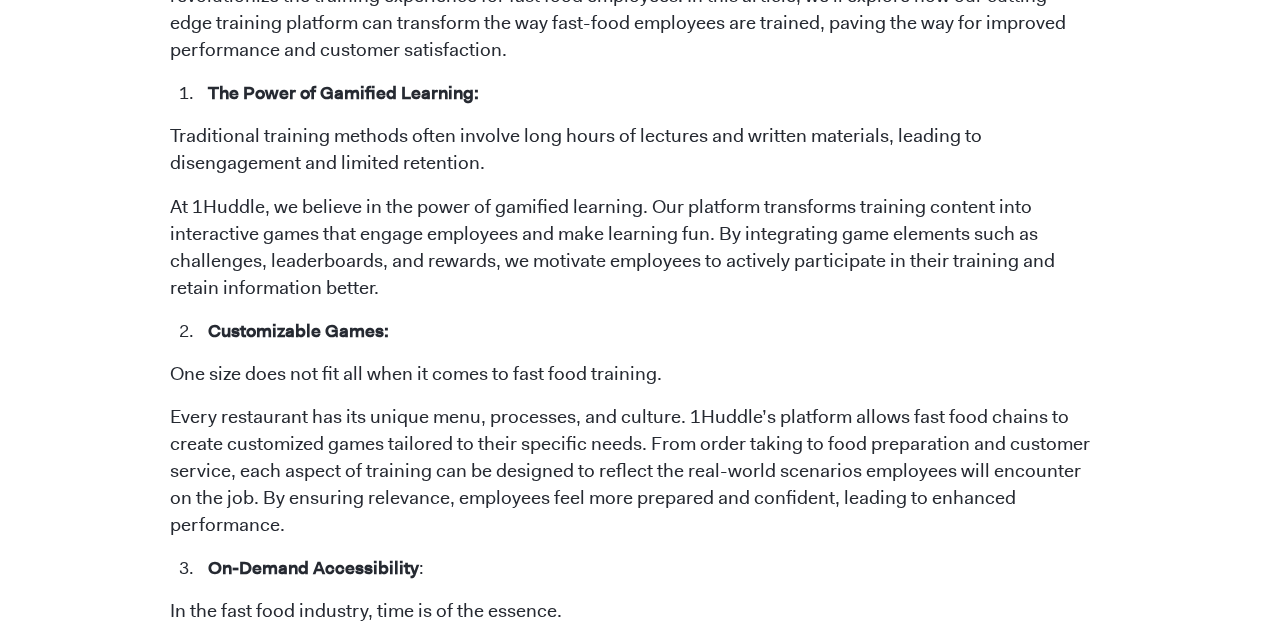 scroll, scrollTop: 1300, scrollLeft: 0, axis: vertical 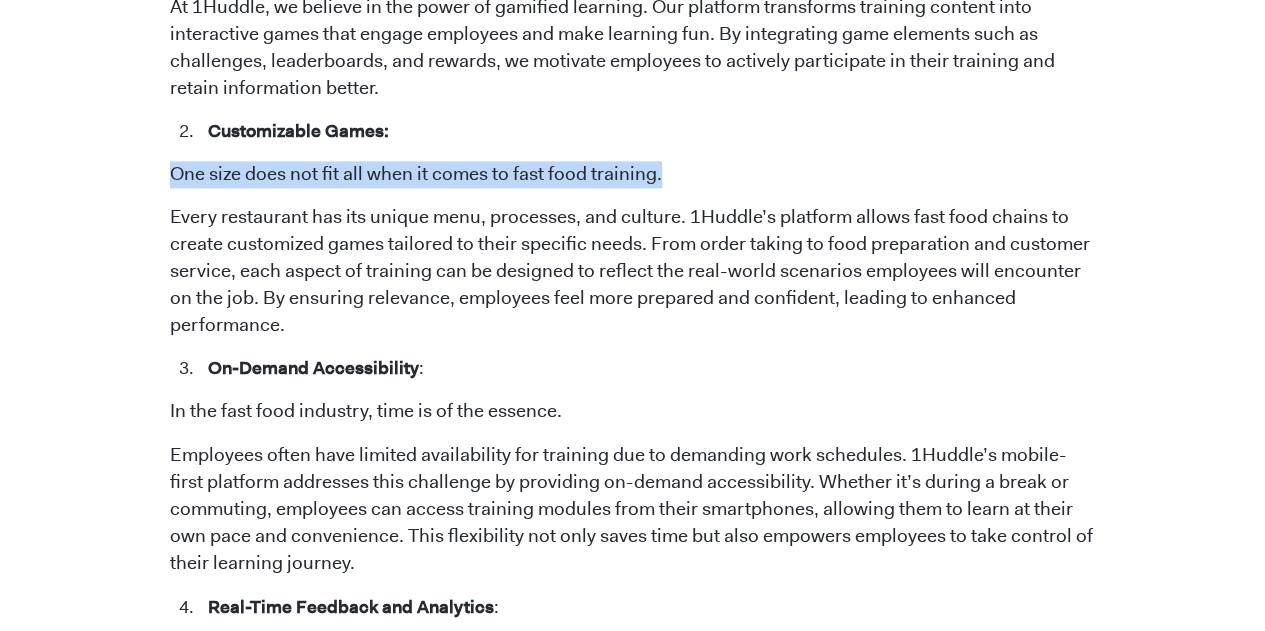 drag, startPoint x: 304, startPoint y: 185, endPoint x: 744, endPoint y: 185, distance: 440 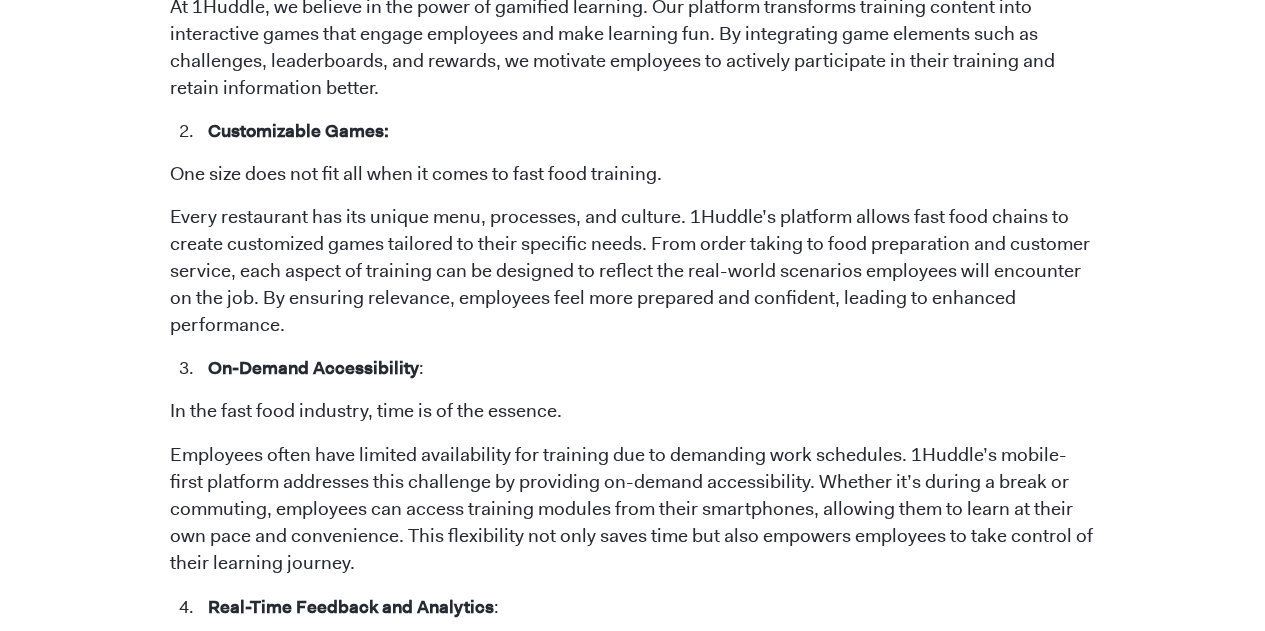 click on "In the fast-paced world of the fast-food industry, training employees efficiently and effectively can be a challenging task.
The need for quick onboarding, consistent standards, and excellent customer service creates a demand for innovative training approaches. At [GEOGRAPHIC_DATA], we understand these challenges and strive to revolutionize the training experience for fast food employees. In this article, we’ll explore how our cutting-edge training platform can transform the way fast-food employees are trained, paving the way for improved performance and customer satisfaction.
The Power of Gamified Learning:
Traditional training methods often involve long hours of lectures and written materials, leading to disengagement and limited retention.
Customizable Games:
One size does not fit all when it comes to fast food training.
On-Demand Accessibility :
In the fast food industry, time is of the essence.
:" at bounding box center [632, 784] 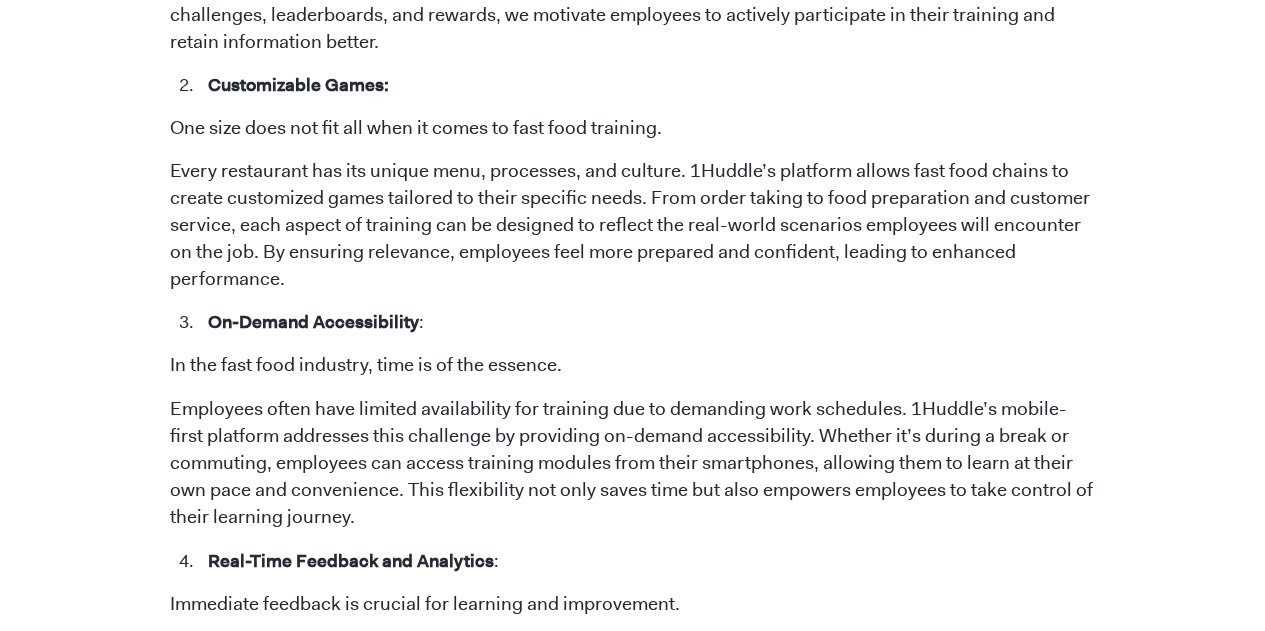 scroll, scrollTop: 1300, scrollLeft: 0, axis: vertical 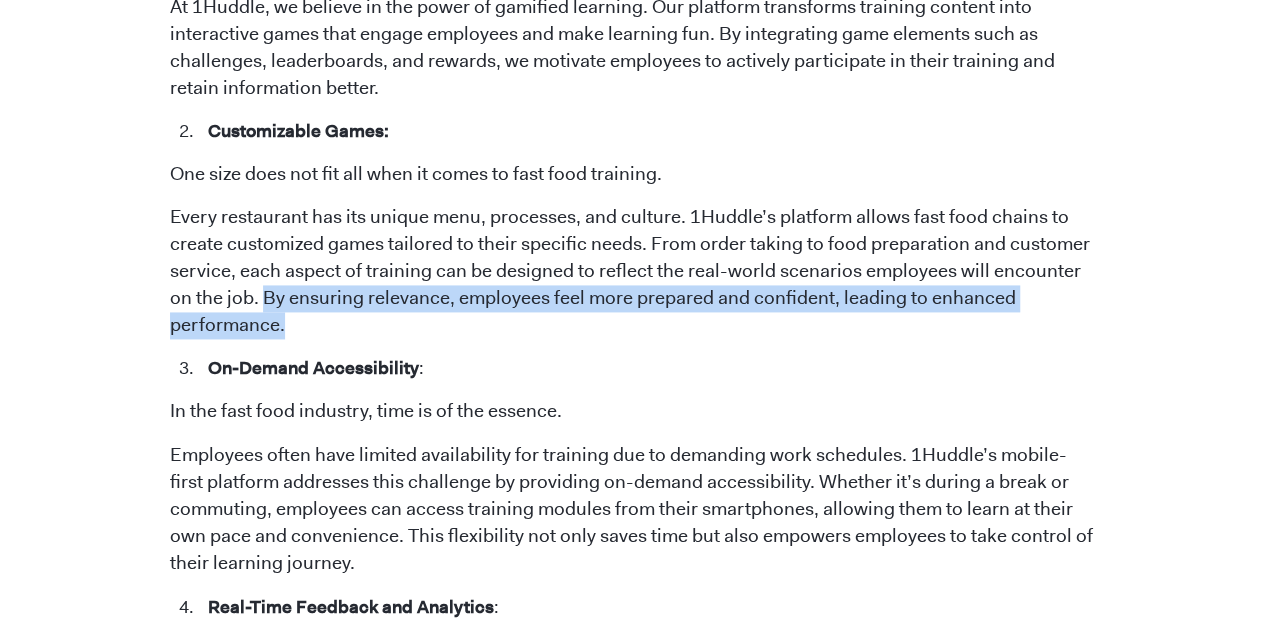 drag, startPoint x: 264, startPoint y: 299, endPoint x: 294, endPoint y: 320, distance: 36.619667 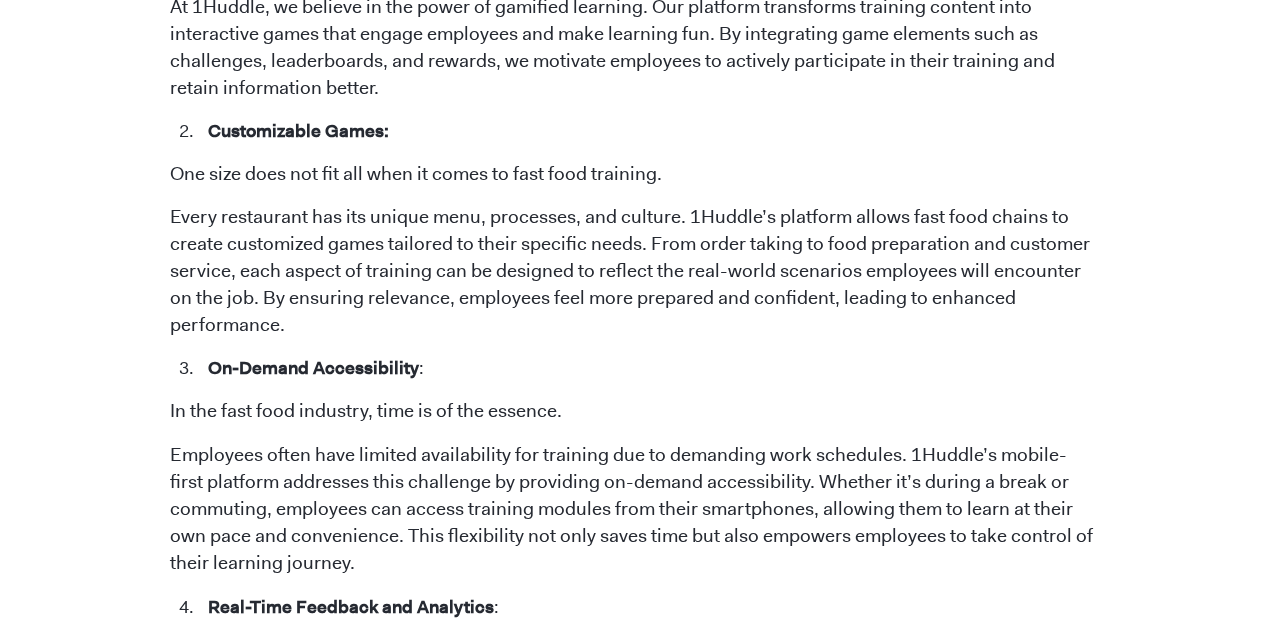 click on "Every restaurant has its unique menu, processes, and culture. 1Huddle’s platform allows fast food chains to create customized games tailored to their specific needs. From order taking to food preparation and customer service, each aspect of training can be designed to reflect the real-world scenarios employees will encounter on the job. By ensuring relevance, employees feel more prepared and confident, leading to enhanced performance." at bounding box center [632, 271] 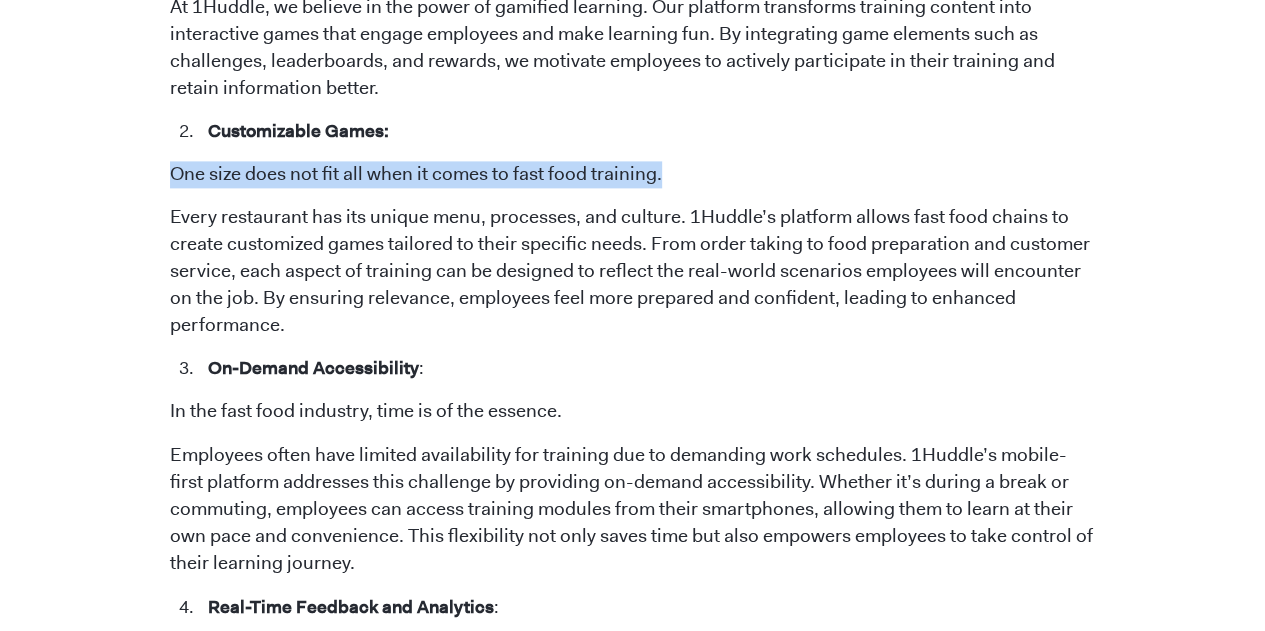 drag, startPoint x: 202, startPoint y: 163, endPoint x: 678, endPoint y: 166, distance: 476.00946 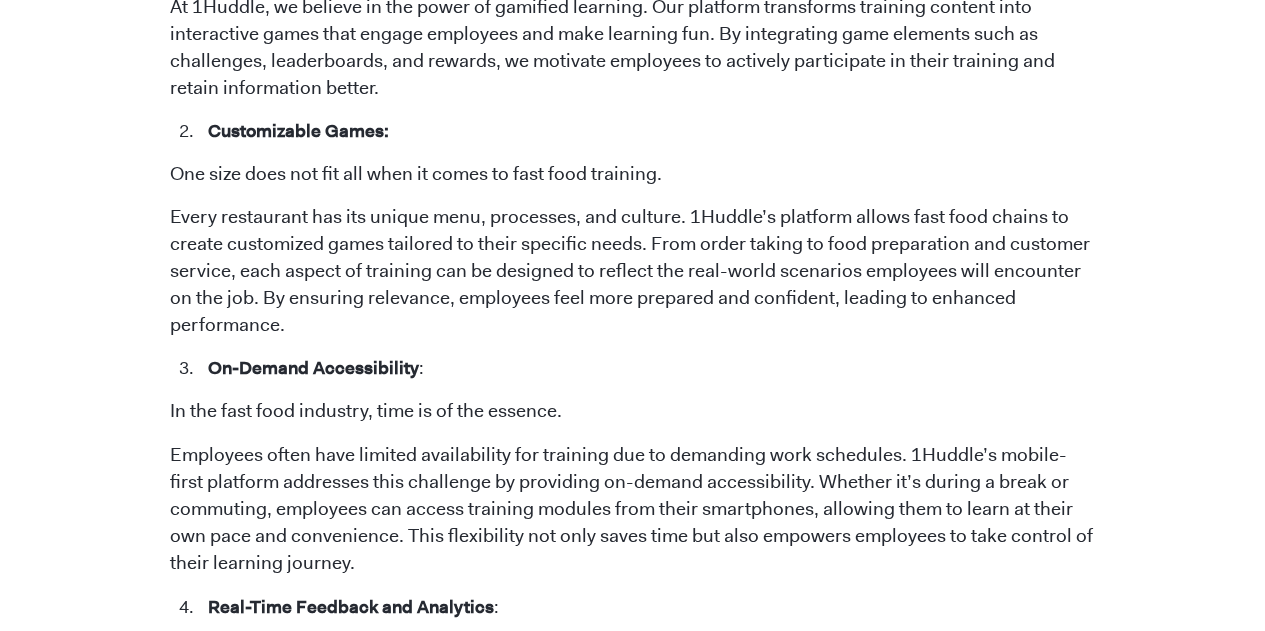 click on "Every restaurant has its unique menu, processes, and culture. 1Huddle’s platform allows fast food chains to create customized games tailored to their specific needs. From order taking to food preparation and customer service, each aspect of training can be designed to reflect the real-world scenarios employees will encounter on the job. By ensuring relevance, employees feel more prepared and confident, leading to enhanced performance." at bounding box center [632, 271] 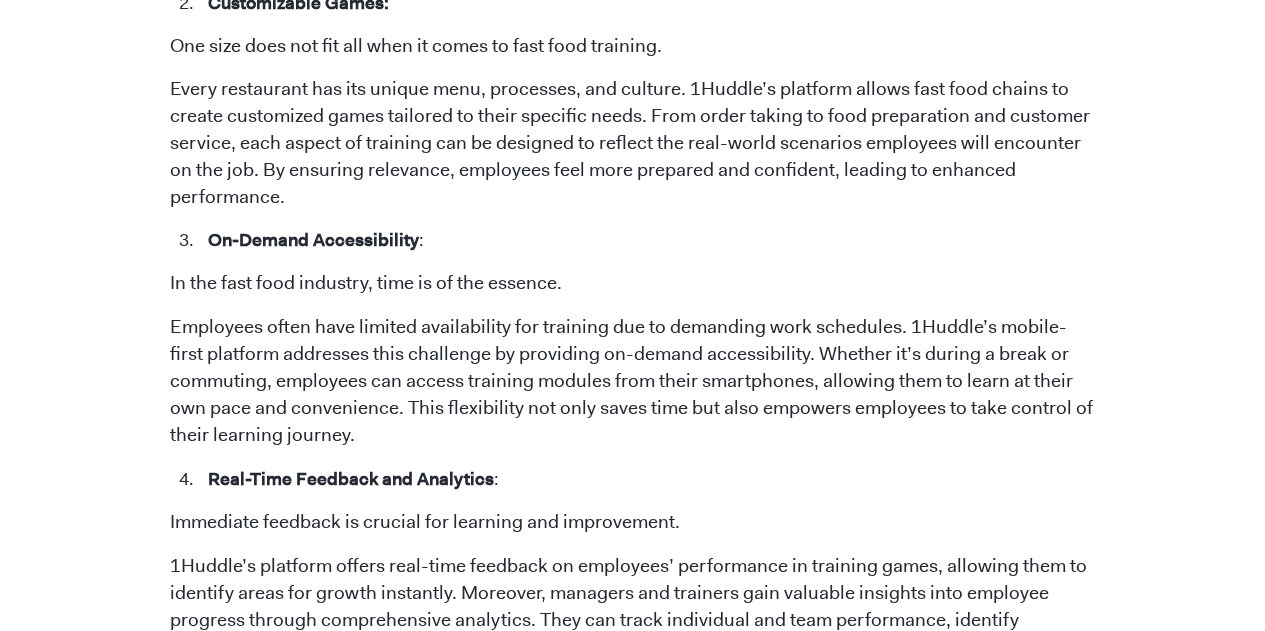 scroll, scrollTop: 1500, scrollLeft: 0, axis: vertical 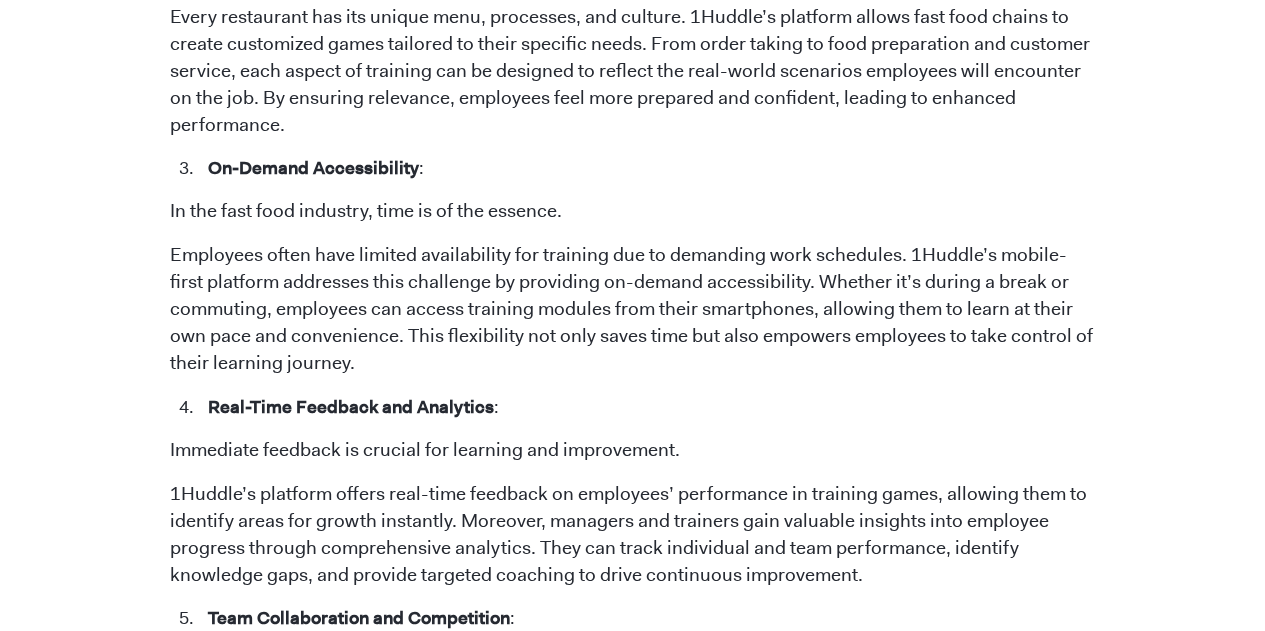 click on "In the fast food industry, time is of the essence." at bounding box center [632, 211] 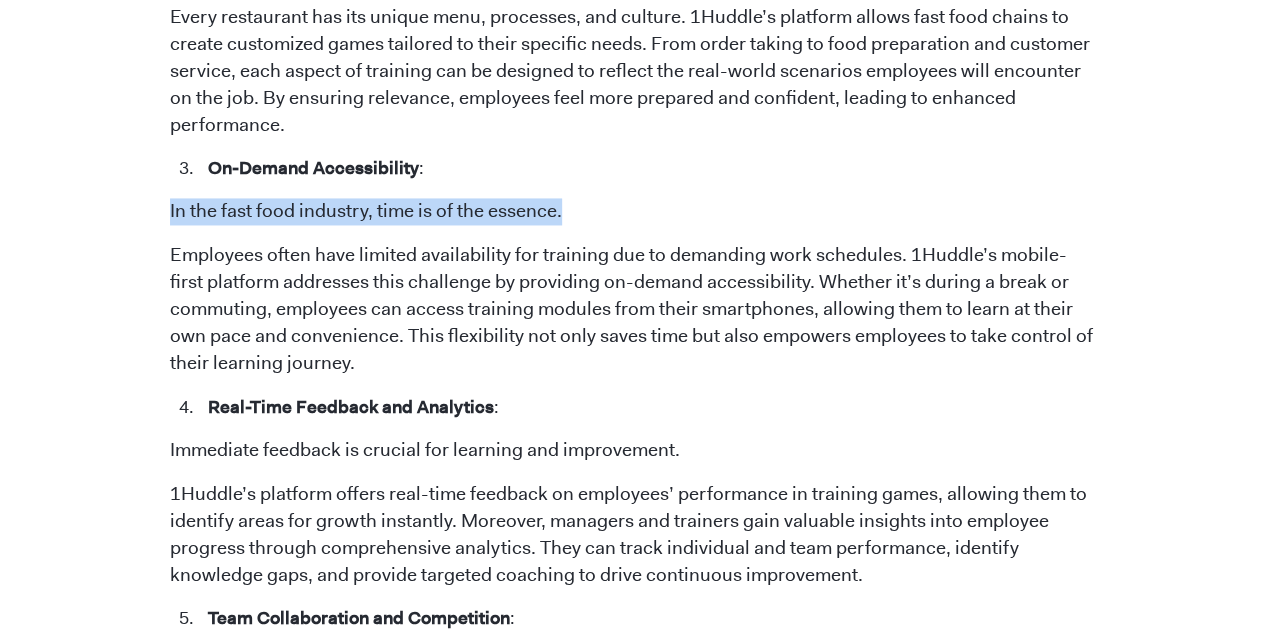 drag, startPoint x: 162, startPoint y: 209, endPoint x: 574, endPoint y: 206, distance: 412.01093 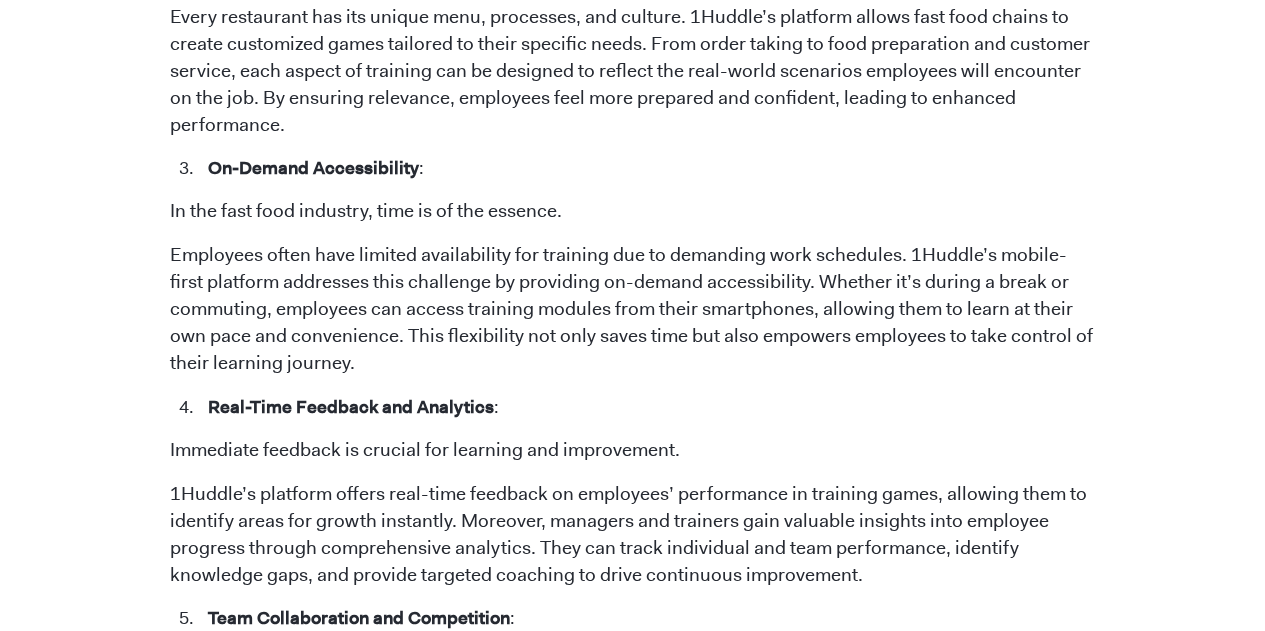 click on "In the fast-paced world of the fast-food industry, training employees efficiently and effectively can be a challenging task.
The need for quick onboarding, consistent standards, and excellent customer service creates a demand for innovative training approaches. At [GEOGRAPHIC_DATA], we understand these challenges and strive to revolutionize the training experience for fast food employees. In this article, we’ll explore how our cutting-edge training platform can transform the way fast-food employees are trained, paving the way for improved performance and customer satisfaction.
The Power of Gamified Learning:
Traditional training methods often involve long hours of lectures and written materials, leading to disengagement and limited retention.
Customizable Games:
One size does not fit all when it comes to fast food training.
On-Demand Accessibility :
In the fast food industry, time is of the essence.
:" at bounding box center [632, 584] 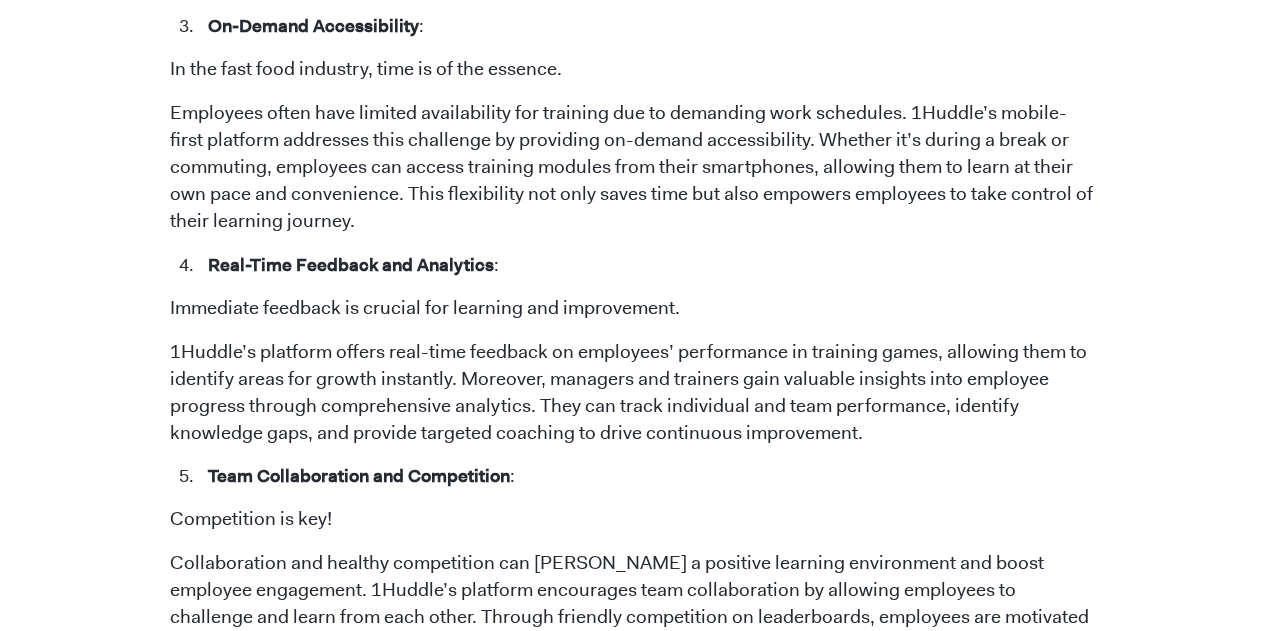 scroll, scrollTop: 1600, scrollLeft: 0, axis: vertical 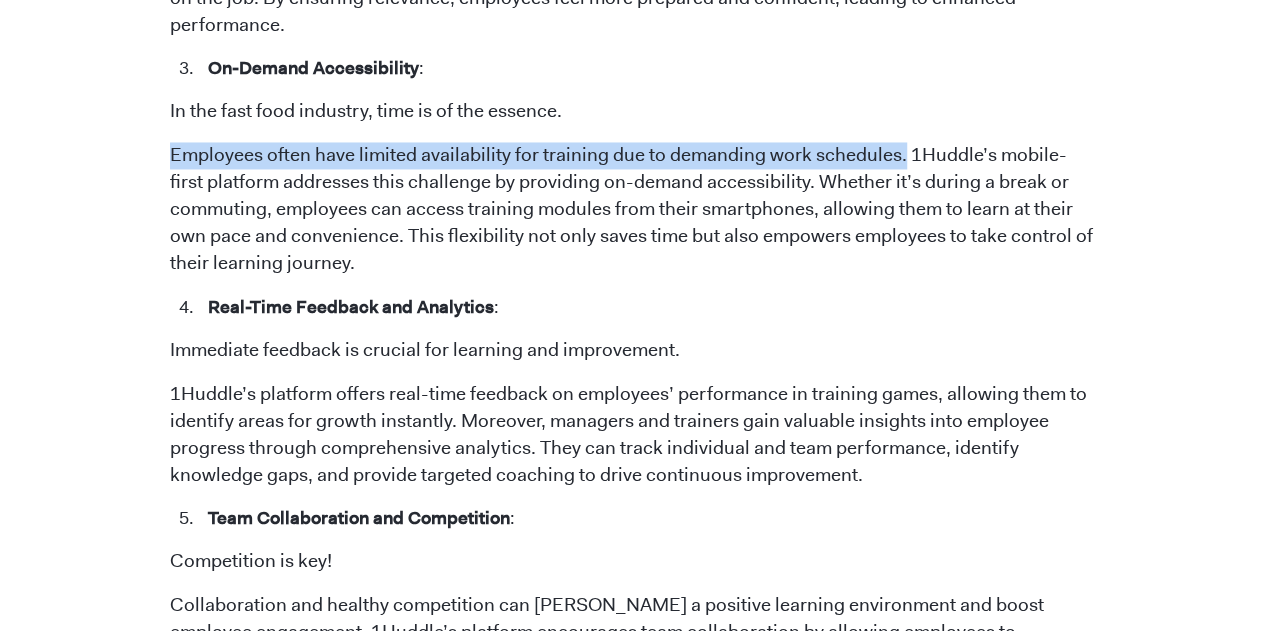 drag, startPoint x: 172, startPoint y: 155, endPoint x: 898, endPoint y: 155, distance: 726 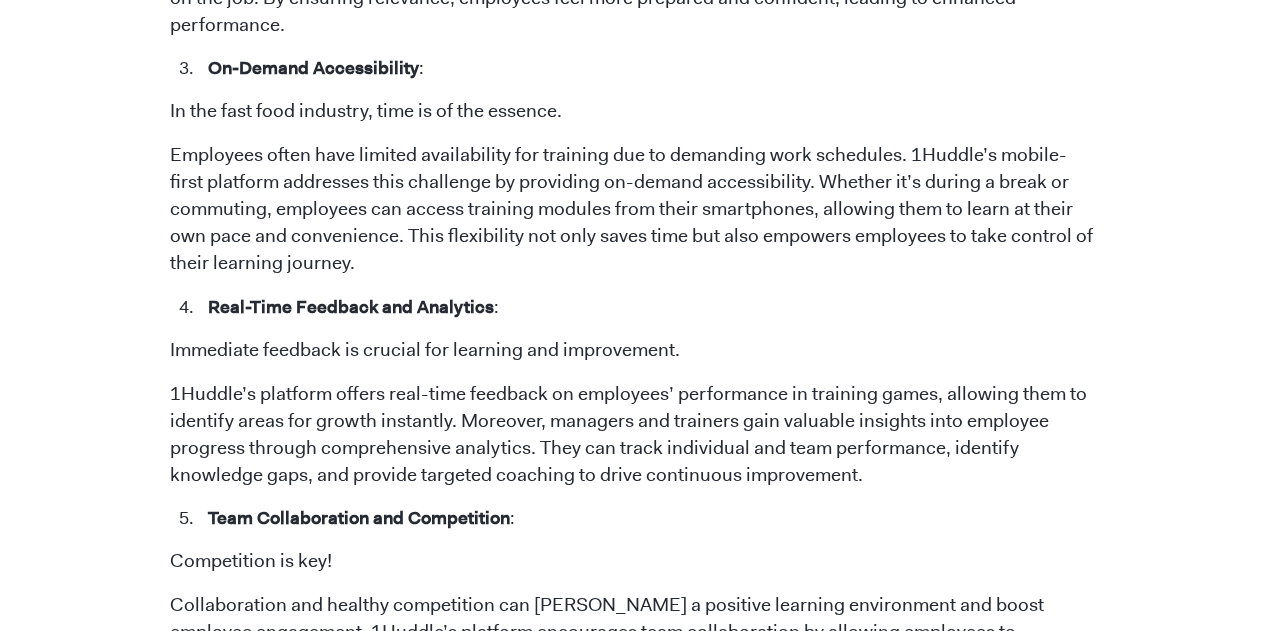 click on "In the fast-paced world of the fast-food industry, training employees efficiently and effectively can be a challenging task.
The need for quick onboarding, consistent standards, and excellent customer service creates a demand for innovative training approaches. At [GEOGRAPHIC_DATA], we understand these challenges and strive to revolutionize the training experience for fast food employees. In this article, we’ll explore how our cutting-edge training platform can transform the way fast-food employees are trained, paving the way for improved performance and customer satisfaction.
The Power of Gamified Learning:
Traditional training methods often involve long hours of lectures and written materials, leading to disengagement and limited retention.
Customizable Games:
One size does not fit all when it comes to fast food training.
On-Demand Accessibility :
In the fast food industry, time is of the essence.
:" at bounding box center (632, 484) 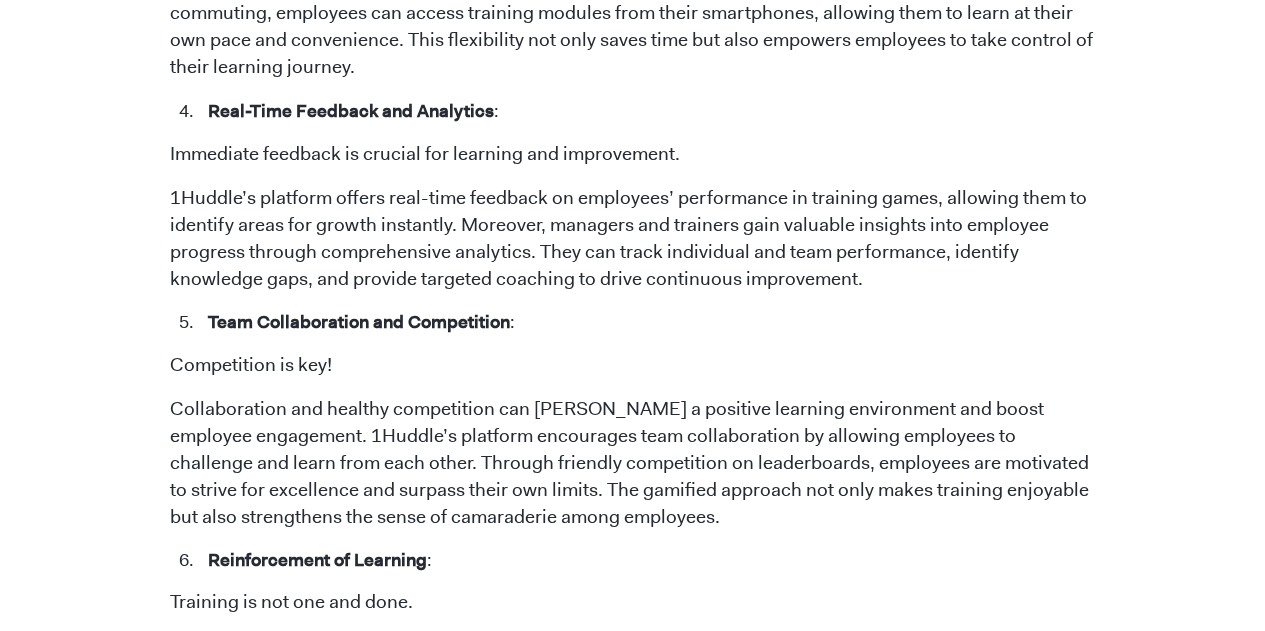 scroll, scrollTop: 1800, scrollLeft: 0, axis: vertical 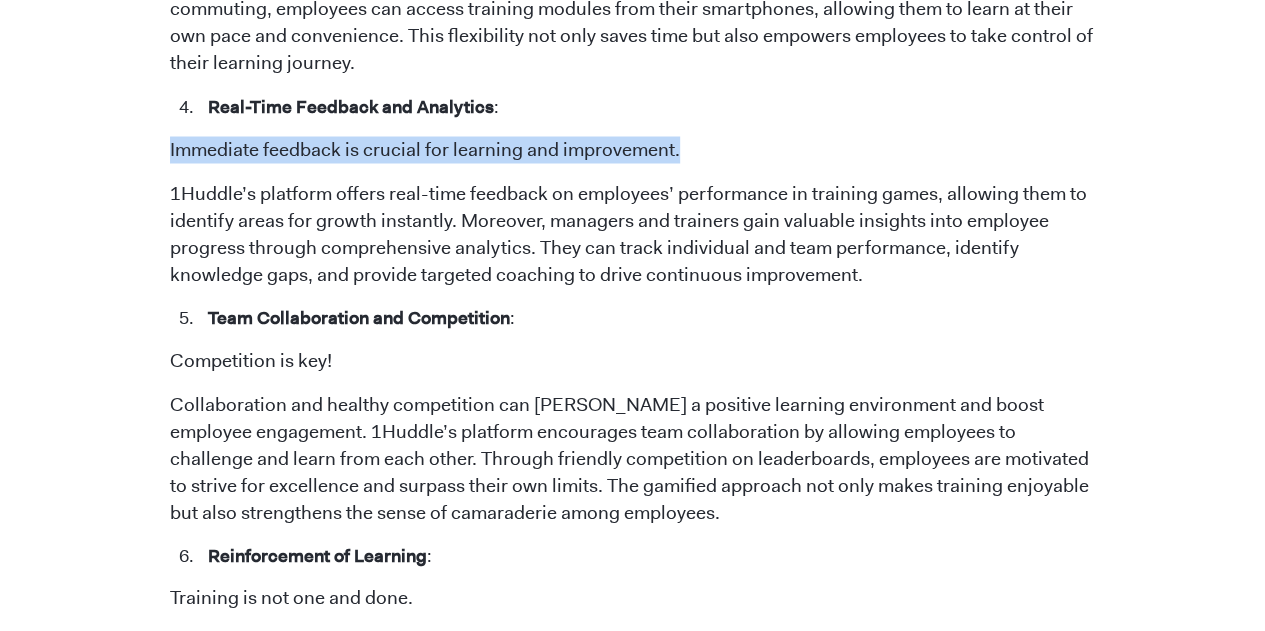 drag, startPoint x: 169, startPoint y: 148, endPoint x: 702, endPoint y: 143, distance: 533.02344 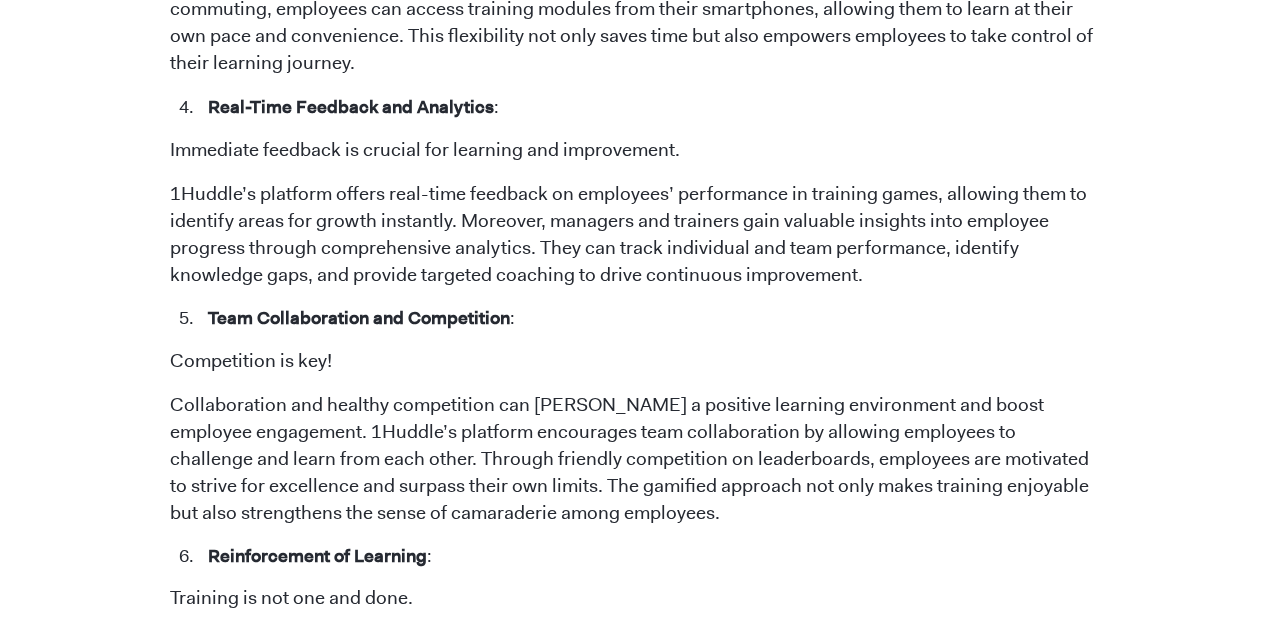 click on "Team Collaboration and Competition :" at bounding box center (646, 318) 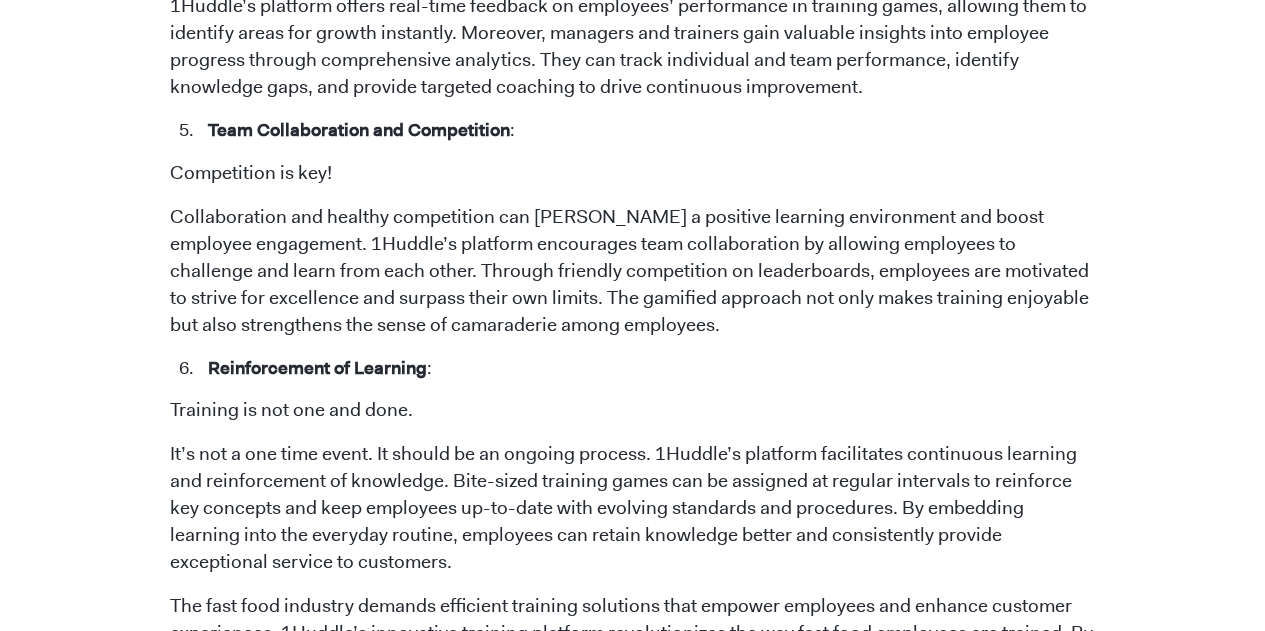 scroll, scrollTop: 2000, scrollLeft: 0, axis: vertical 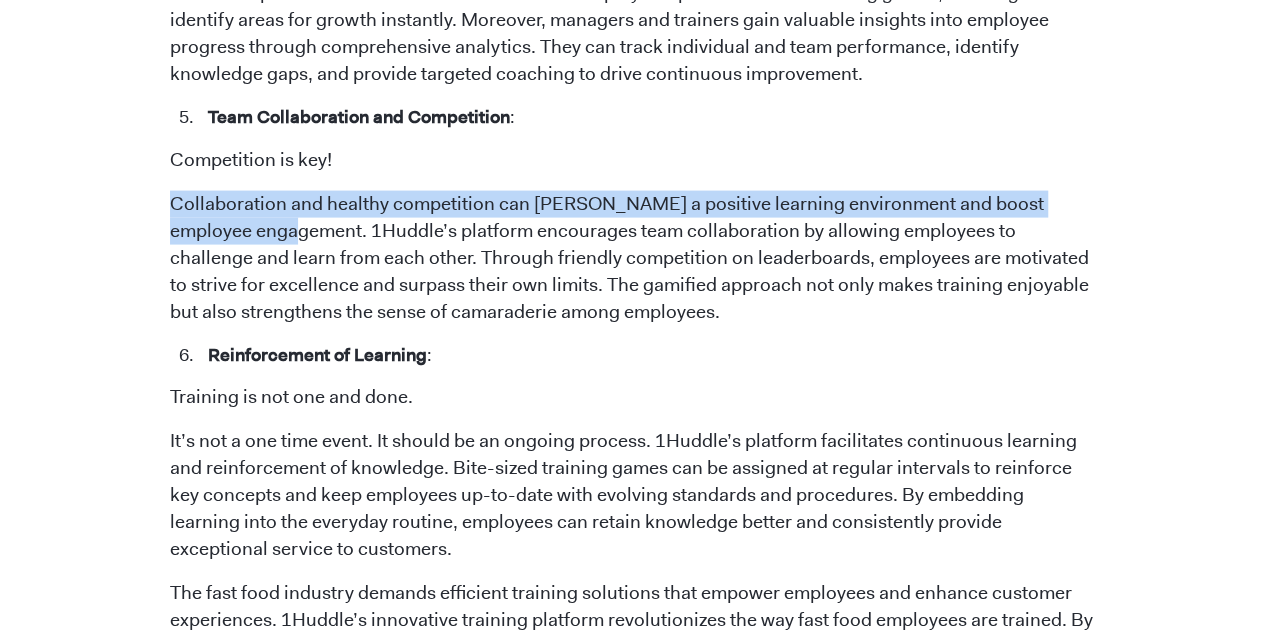 drag, startPoint x: 176, startPoint y: 201, endPoint x: 282, endPoint y: 229, distance: 109.63576 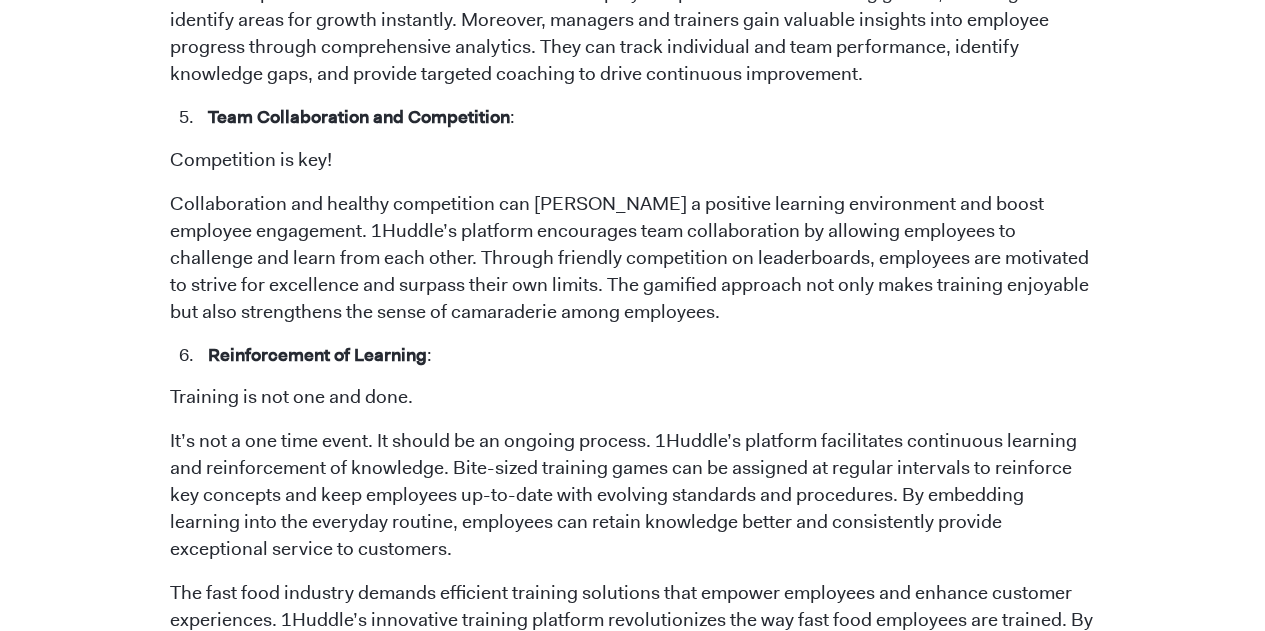 click on "Collaboration and healthy competition can [PERSON_NAME] a positive learning environment and boost employee engagement. 1Huddle’s platform encourages team collaboration by allowing employees to challenge and learn from each other. Through friendly competition on leaderboards, employees are motivated to strive for excellence and surpass their own limits. The gamified approach not only makes training enjoyable but also strengthens the sense of camaraderie among employees." at bounding box center [632, 258] 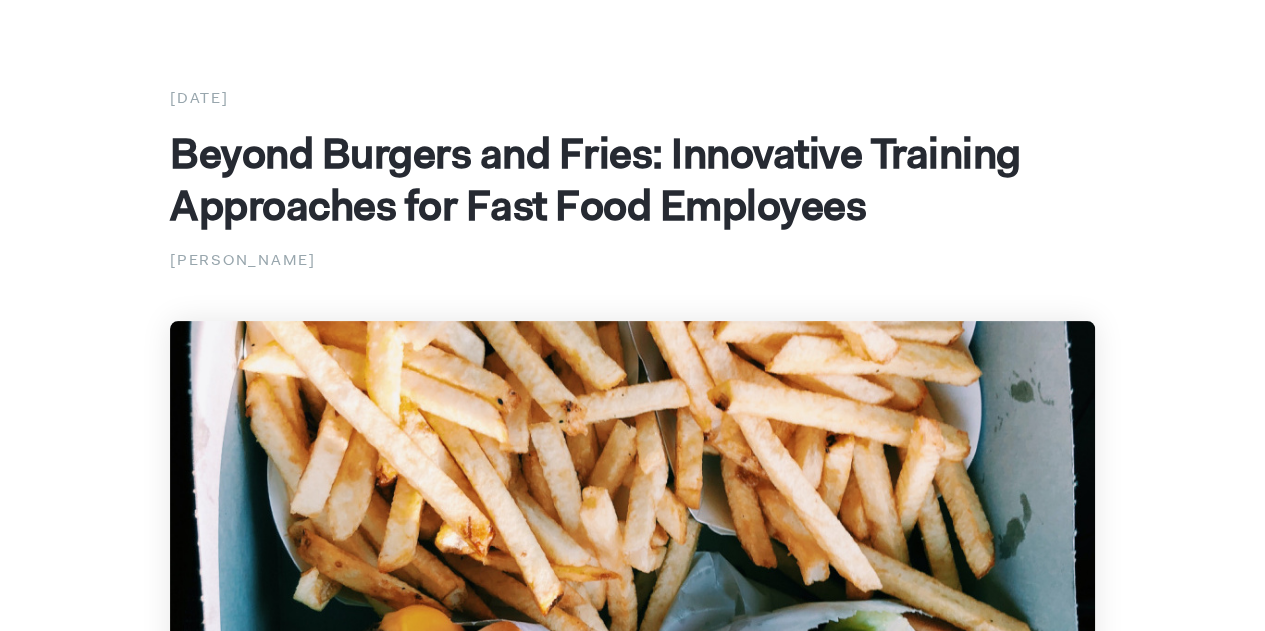 scroll, scrollTop: 0, scrollLeft: 0, axis: both 